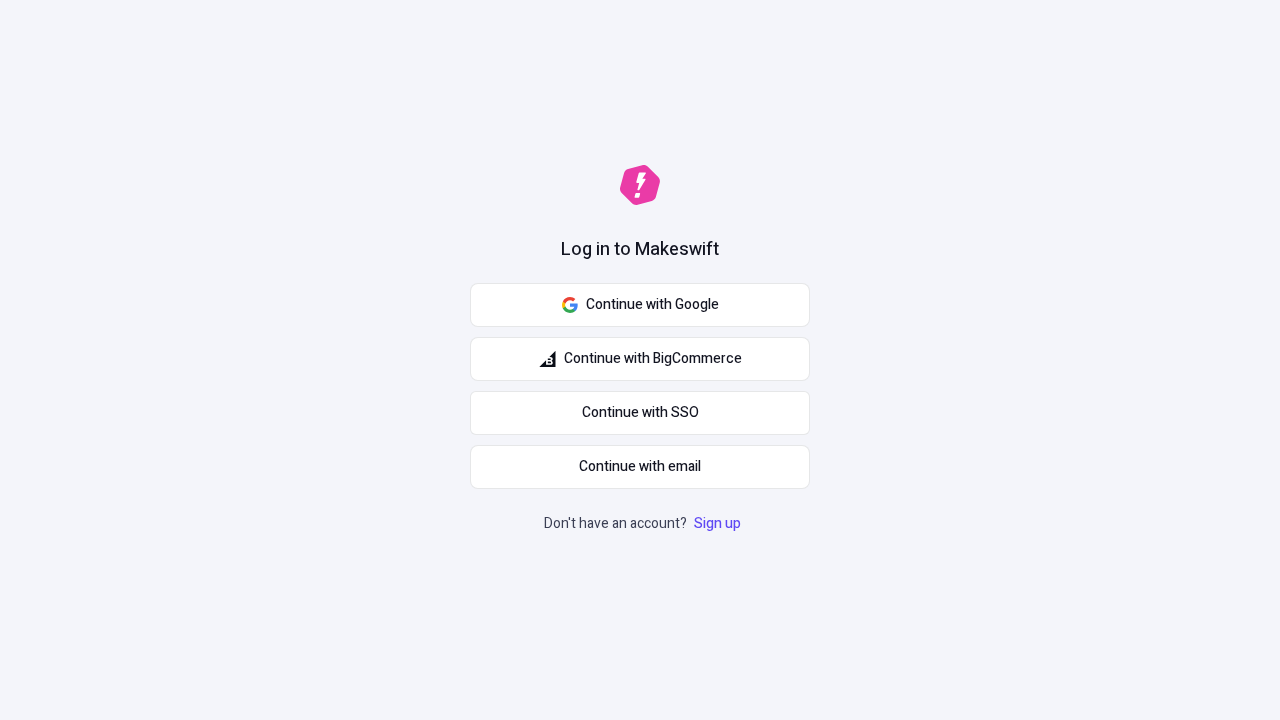 scroll, scrollTop: 0, scrollLeft: 0, axis: both 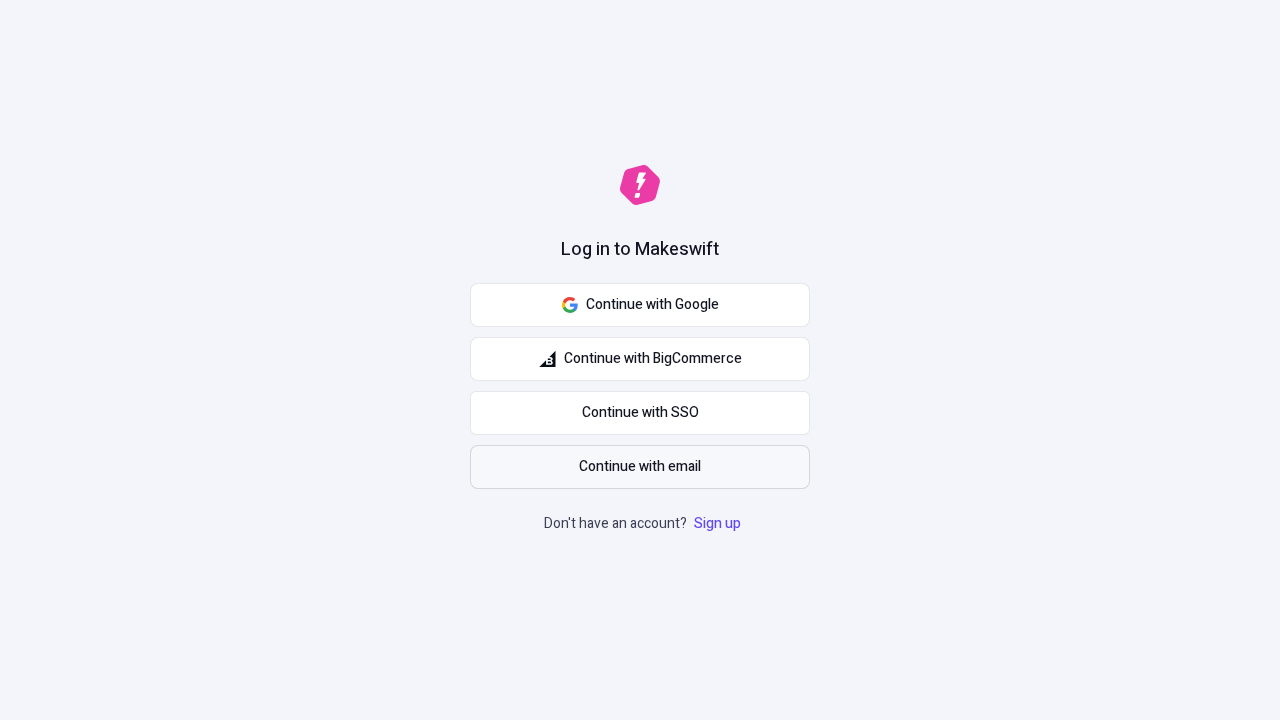 click on "Continue with email" at bounding box center (640, 467) 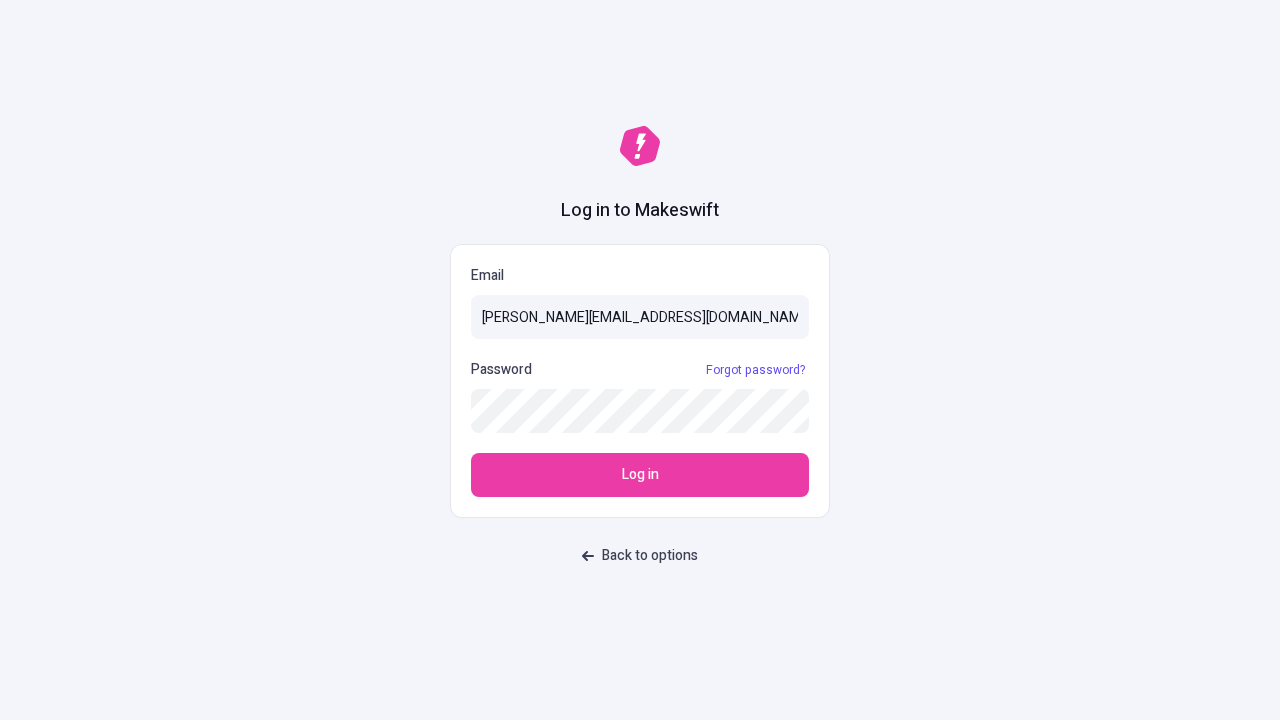 type on "[PERSON_NAME][EMAIL_ADDRESS][DOMAIN_NAME]" 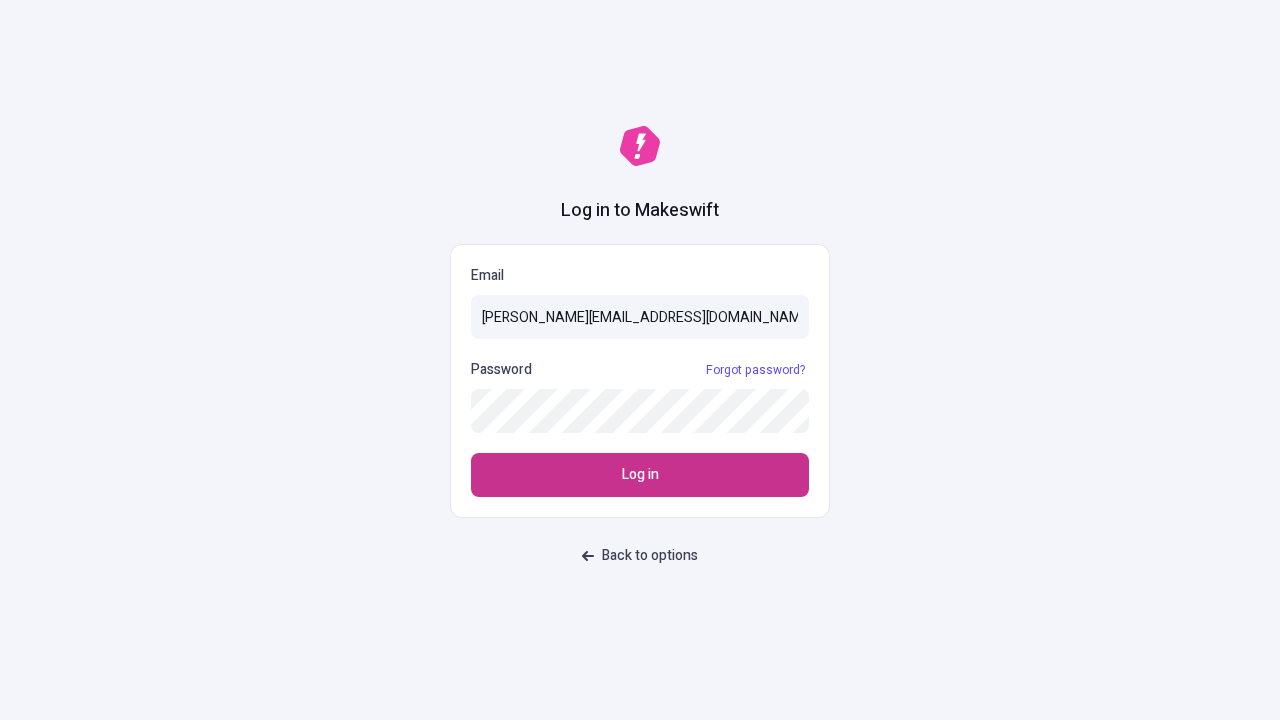 click on "Log in" at bounding box center (640, 475) 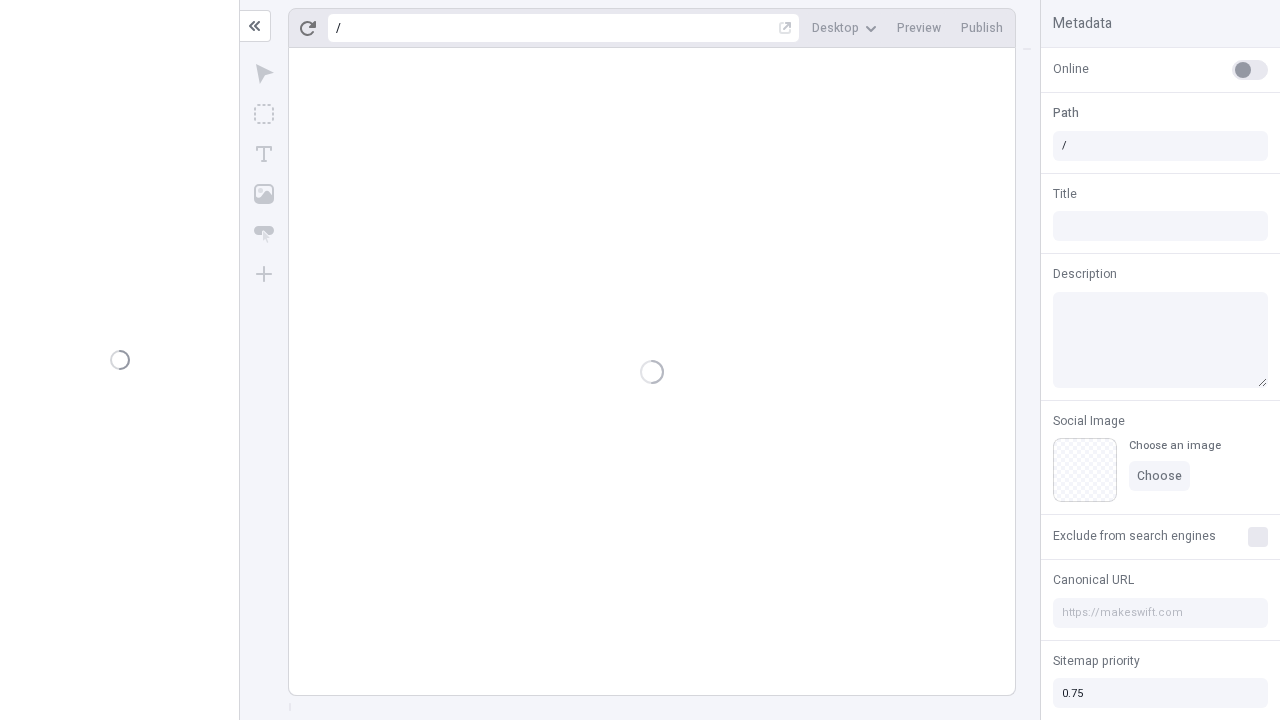 scroll, scrollTop: 0, scrollLeft: 0, axis: both 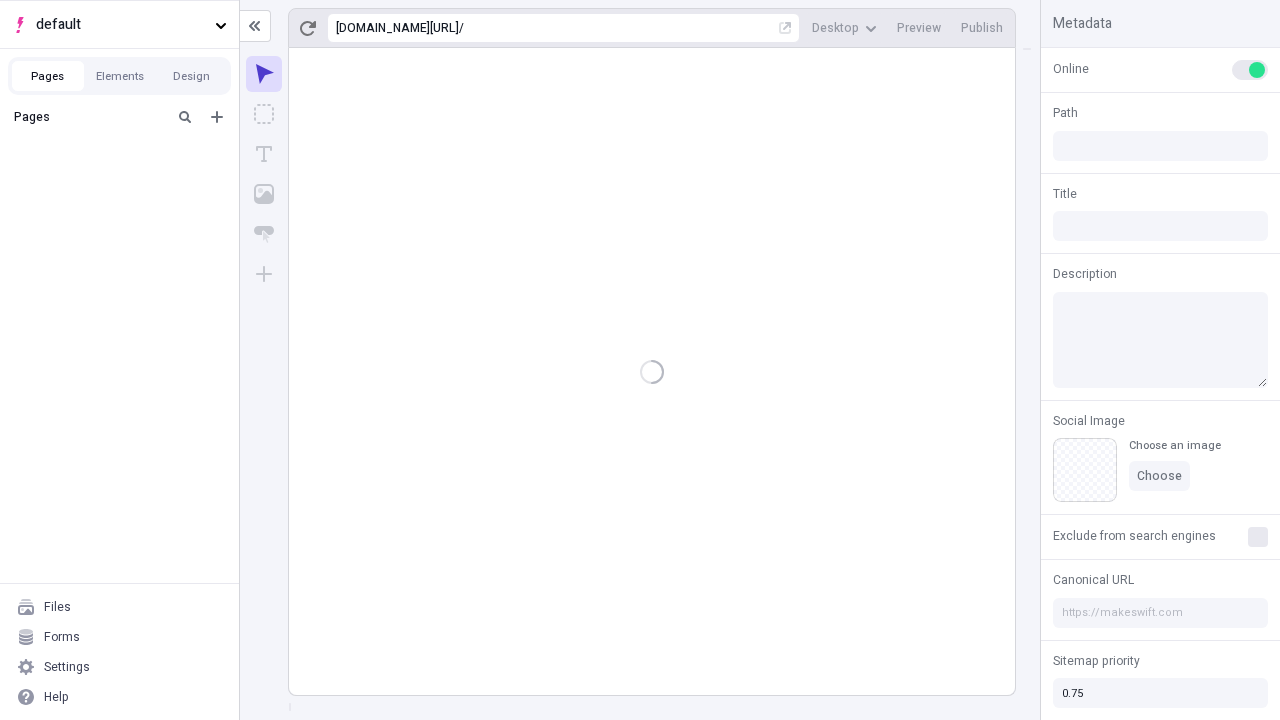 type on "/page" 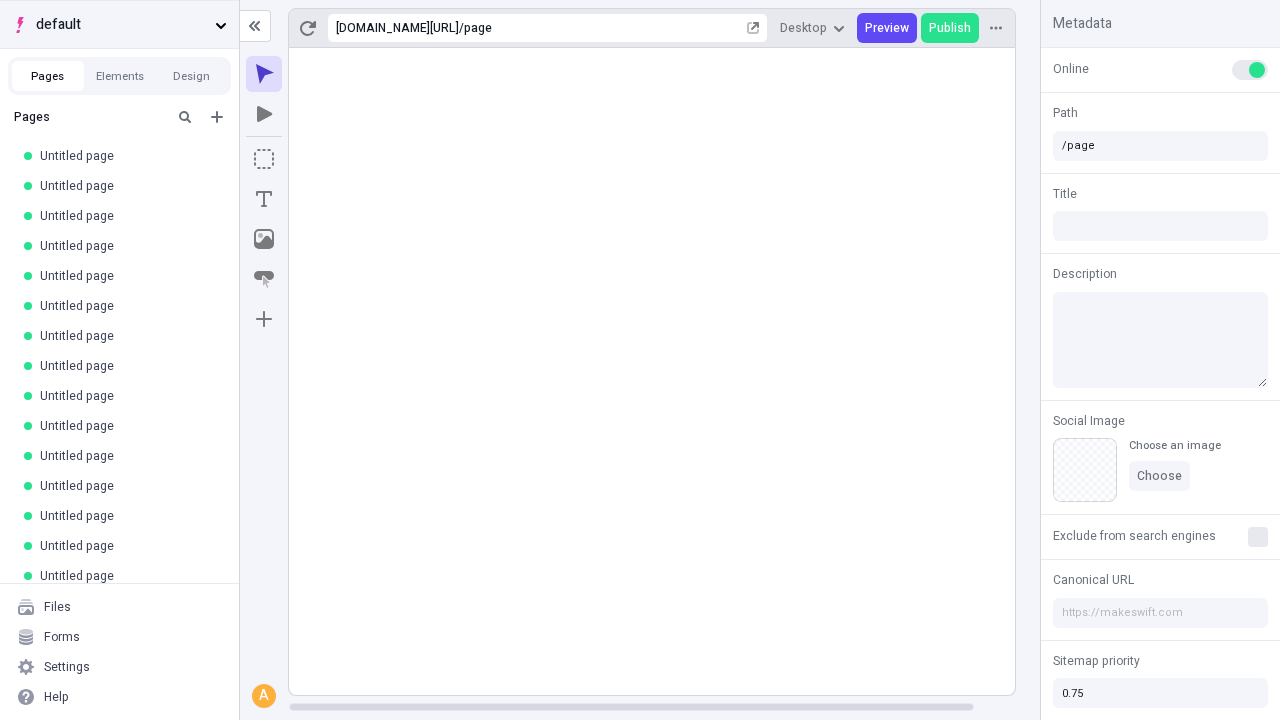 click on "default" at bounding box center [121, 25] 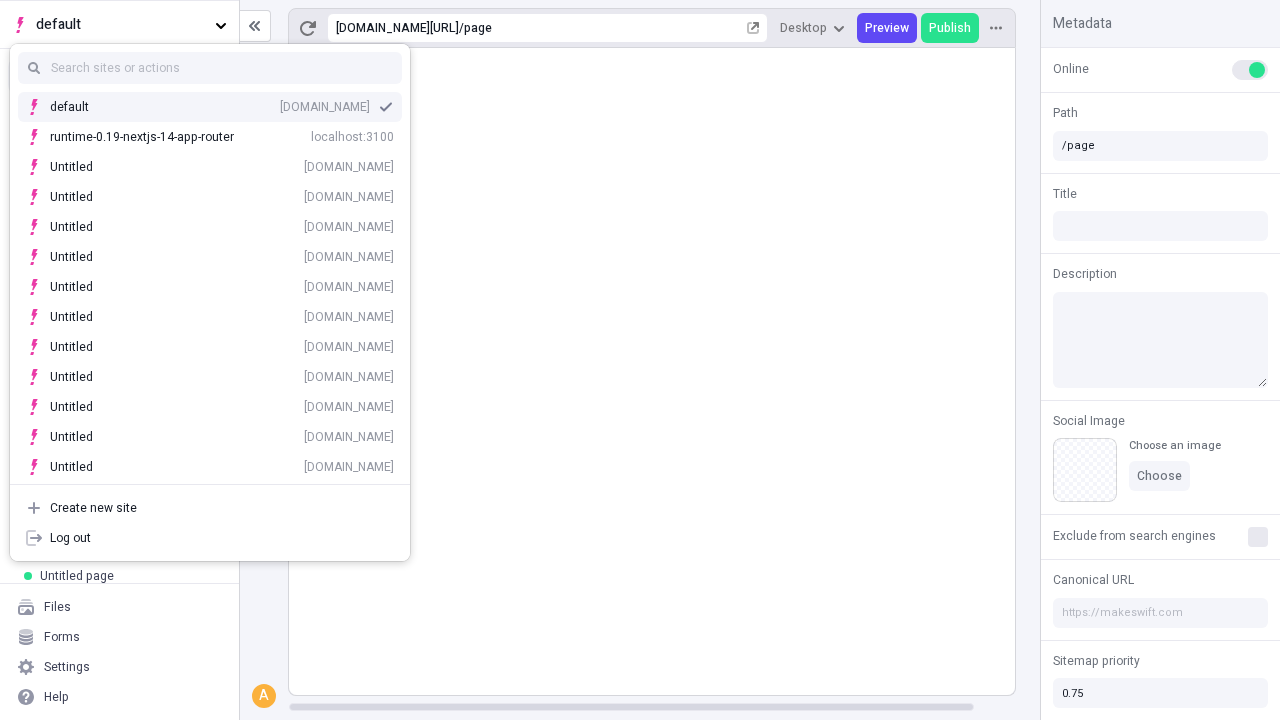 click on "runtime-0.19-nextjs-14-app-router" at bounding box center [142, 137] 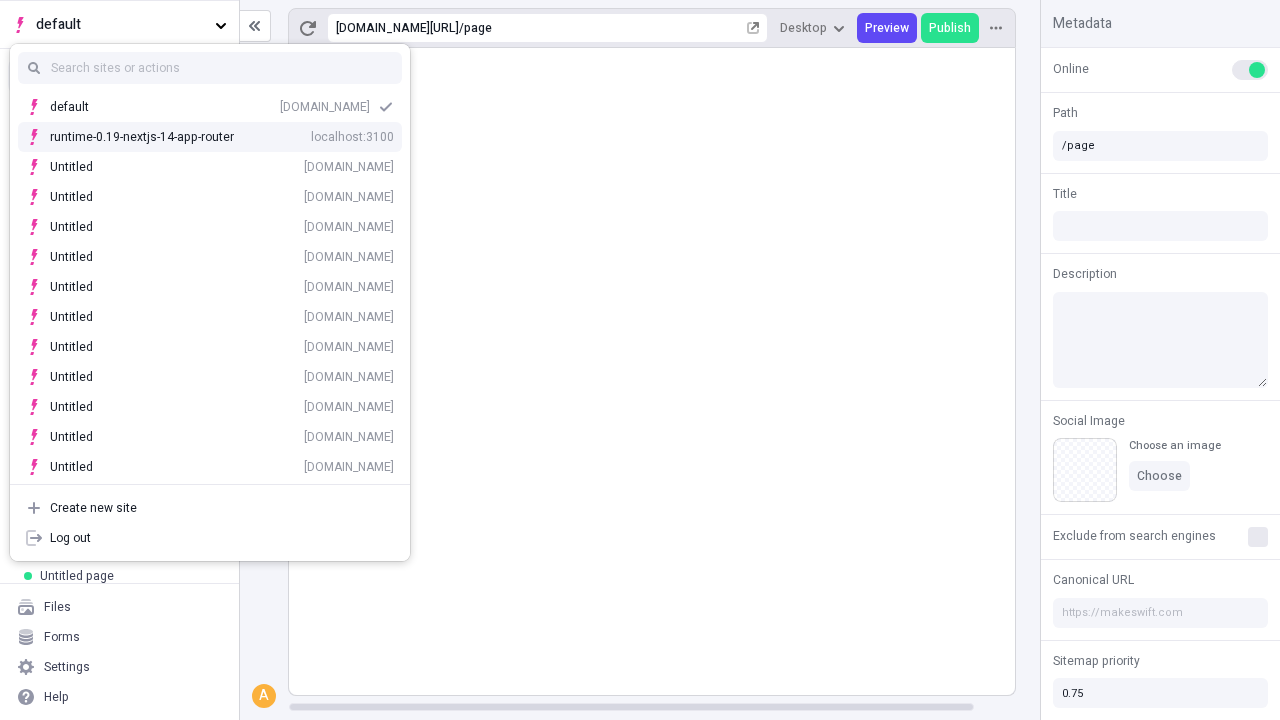 click 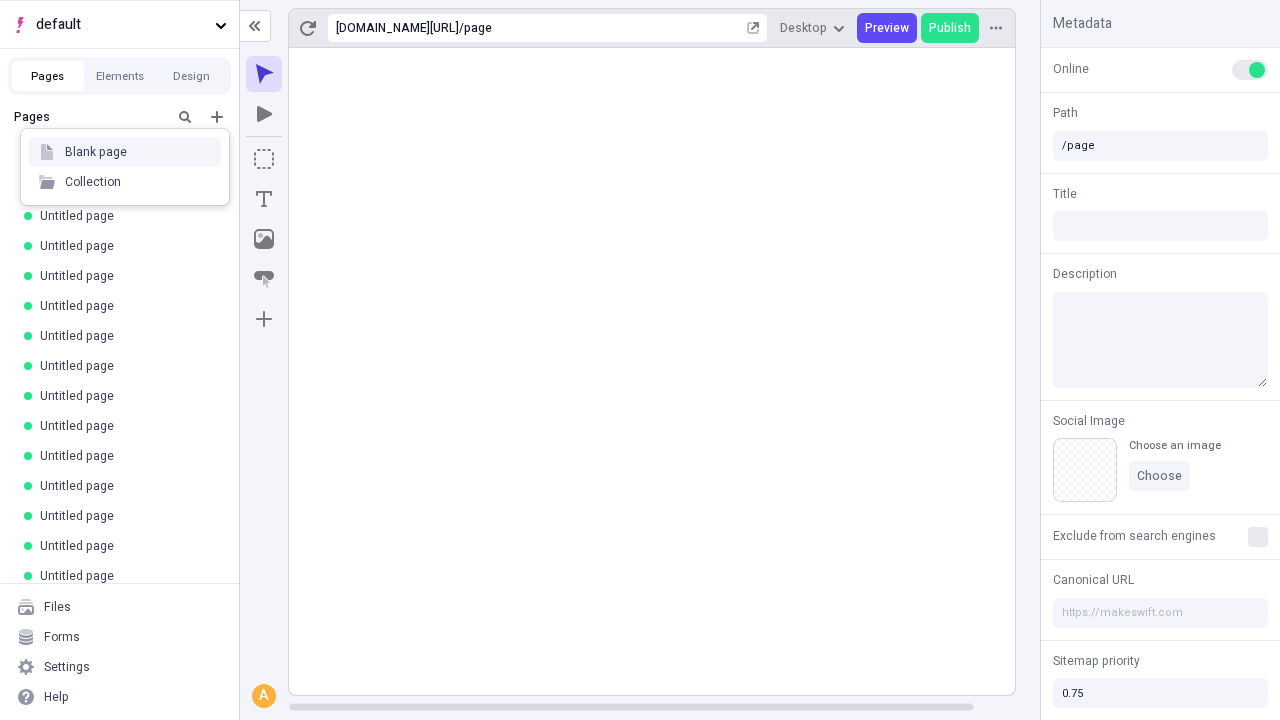 click on "Blank page" at bounding box center [125, 152] 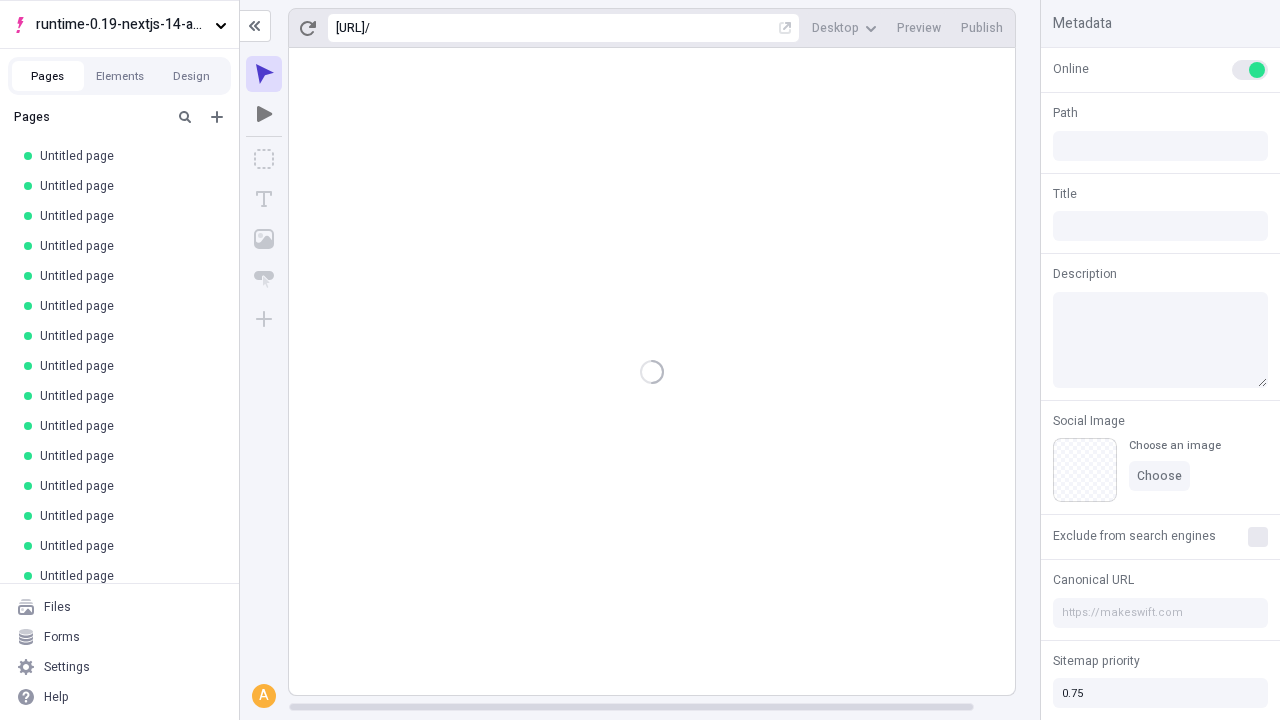 type on "/page" 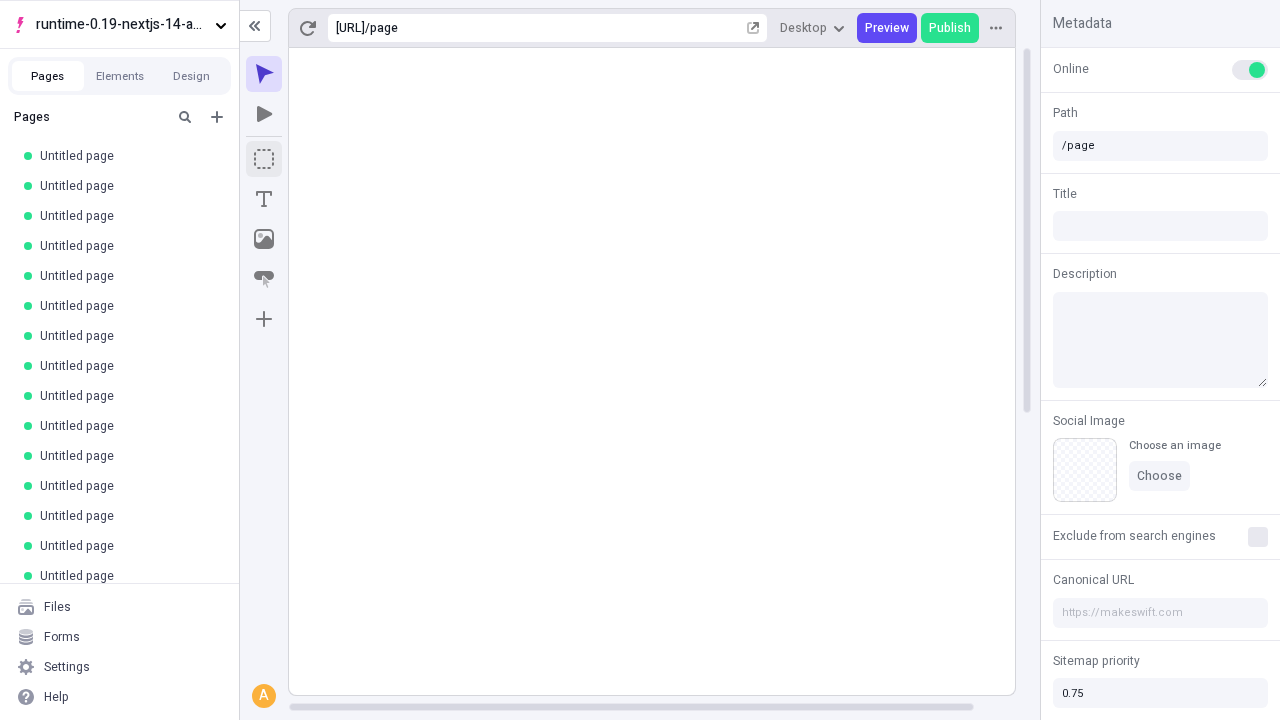 click 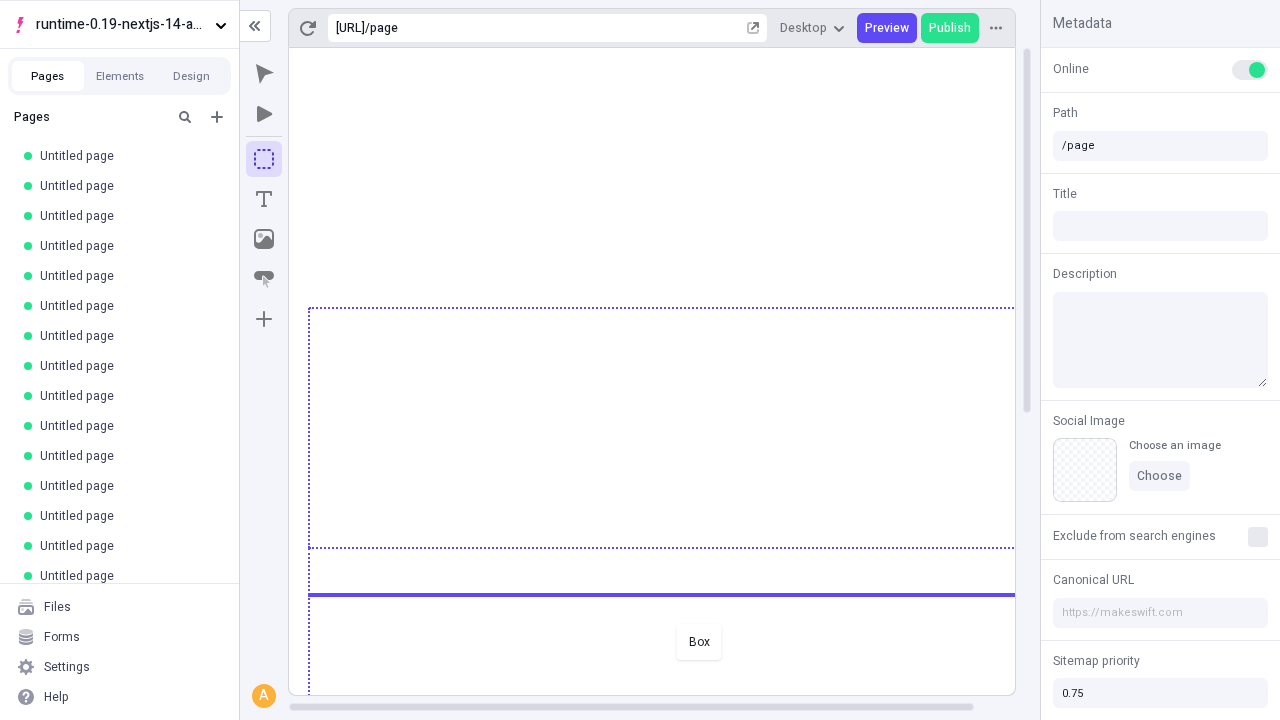 click on "Box" at bounding box center [640, 360] 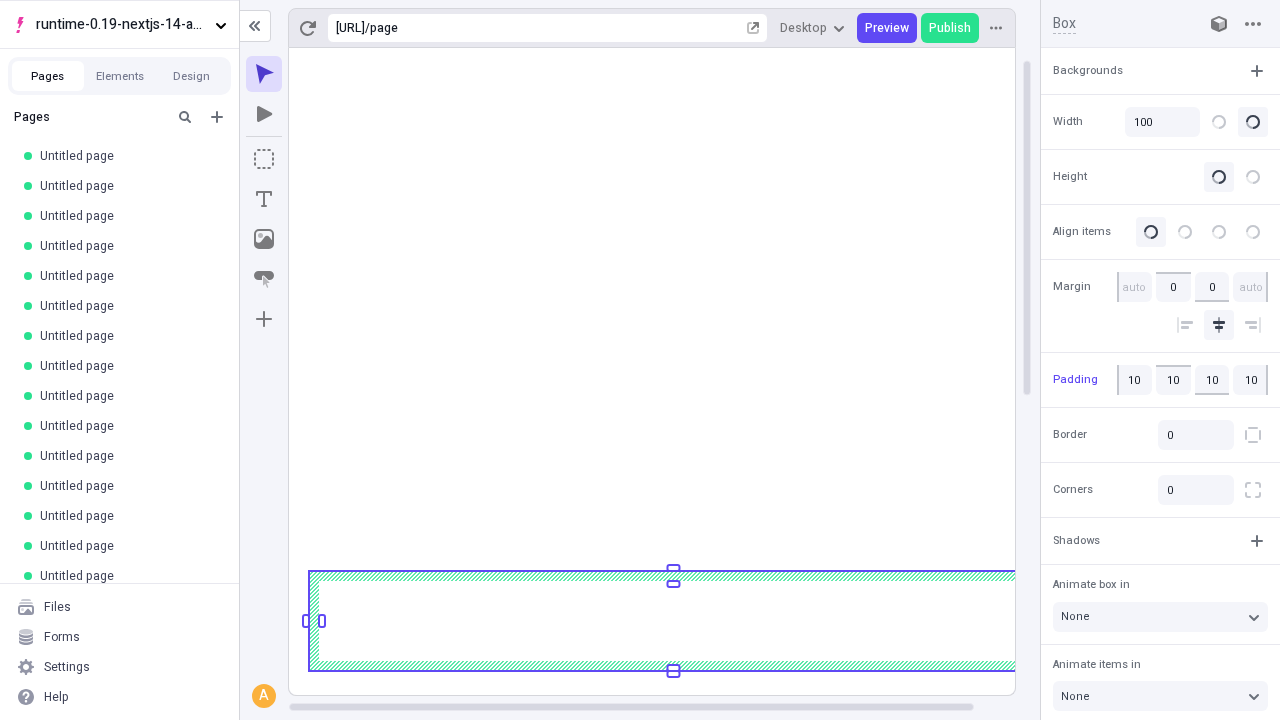 click 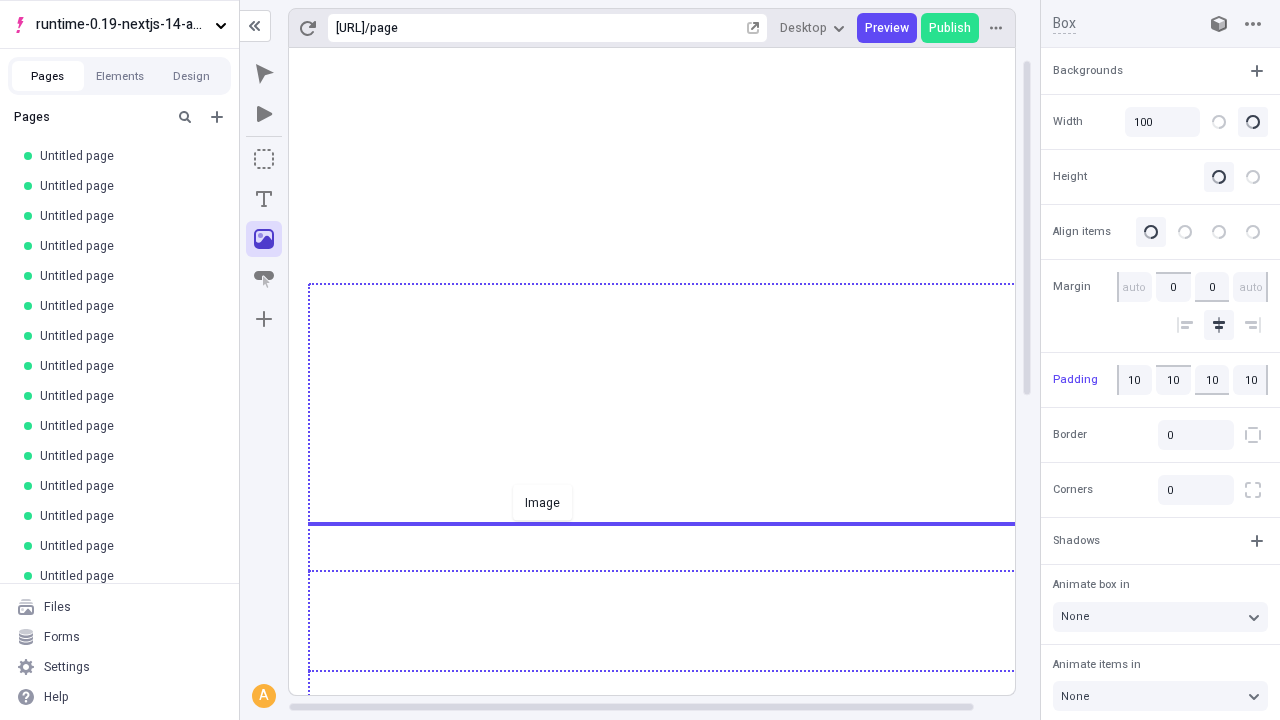 click on "Image" at bounding box center (640, 360) 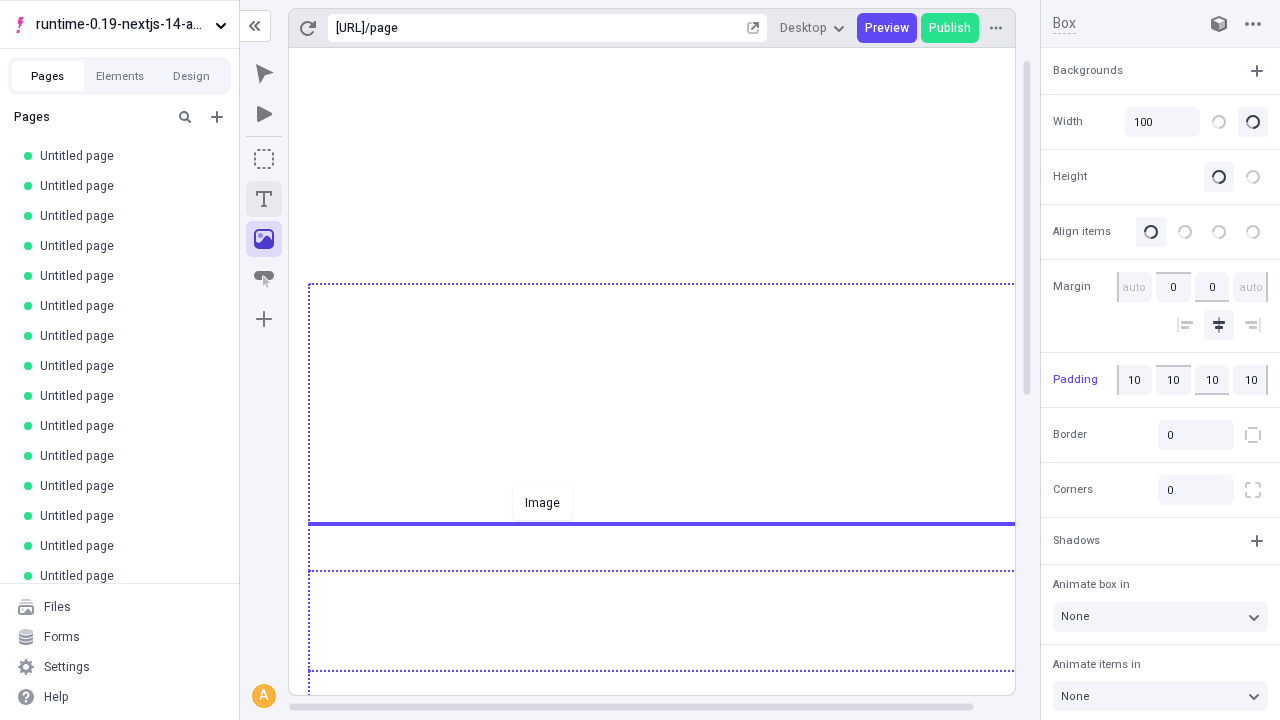 click 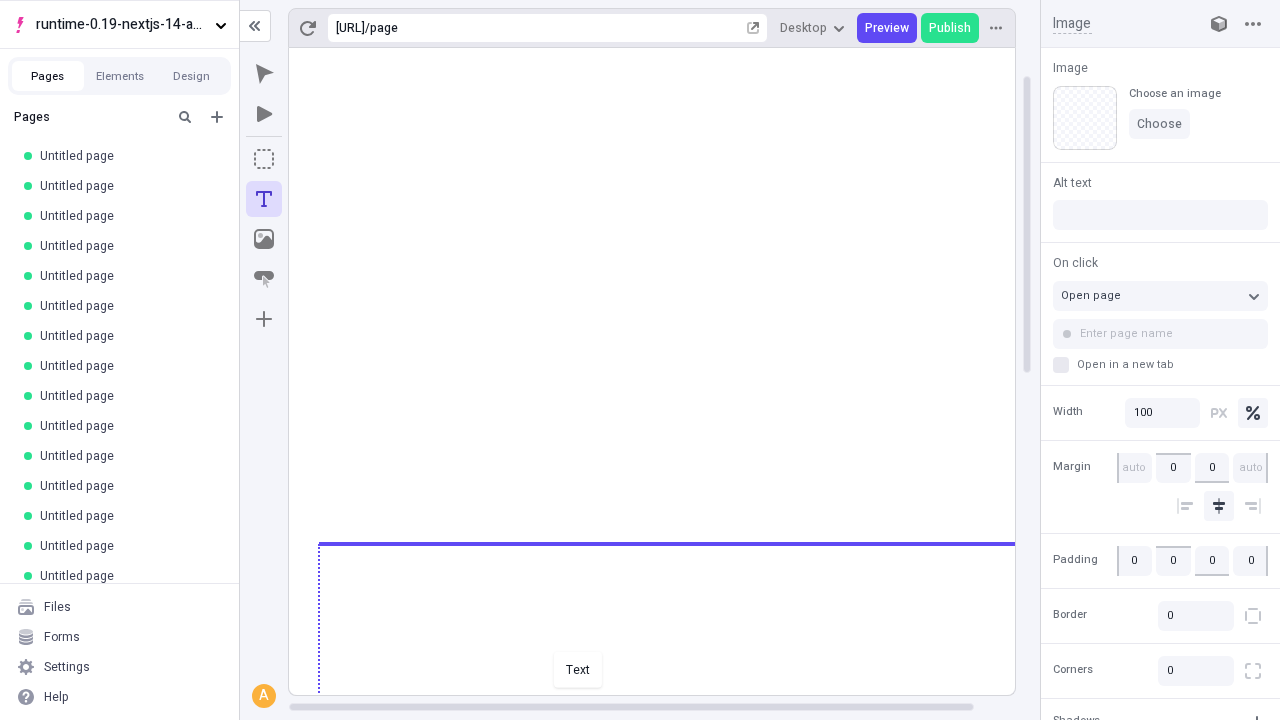 click on "runtime-0.19-nextjs-14-app-router Pages Elements Design Pages Untitled page Untitled page Untitled page Untitled page Untitled page Untitled page Untitled page Untitled page Untitled page Untitled page Untitled page Untitled page Untitled page Untitled page Untitled page Untitled page Untitled page Untitled page Untitled page Untitled page Untitled page Untitled page Untitled page Untitled page Untitled page Untitled page Untitled page Untitled page Untitled page Untitled page Untitled page Untitled page Untitled page Untitled page Untitled page Untitled page Untitled page Untitled page Untitled page Untitled page Untitled page Untitled page Untitled page Untitled page Untitled page Untitled page Untitled page Untitled page Untitled page Untitled page Untitled page Untitled page Untitled page Untitled page Untitled page Untitled page Untitled page Untitled page Untitled page Untitled page Untitled page Untitled page Untitled page Untitled page Untitled page Untitled page Untitled page Untitled page Files Help" at bounding box center [640, 360] 